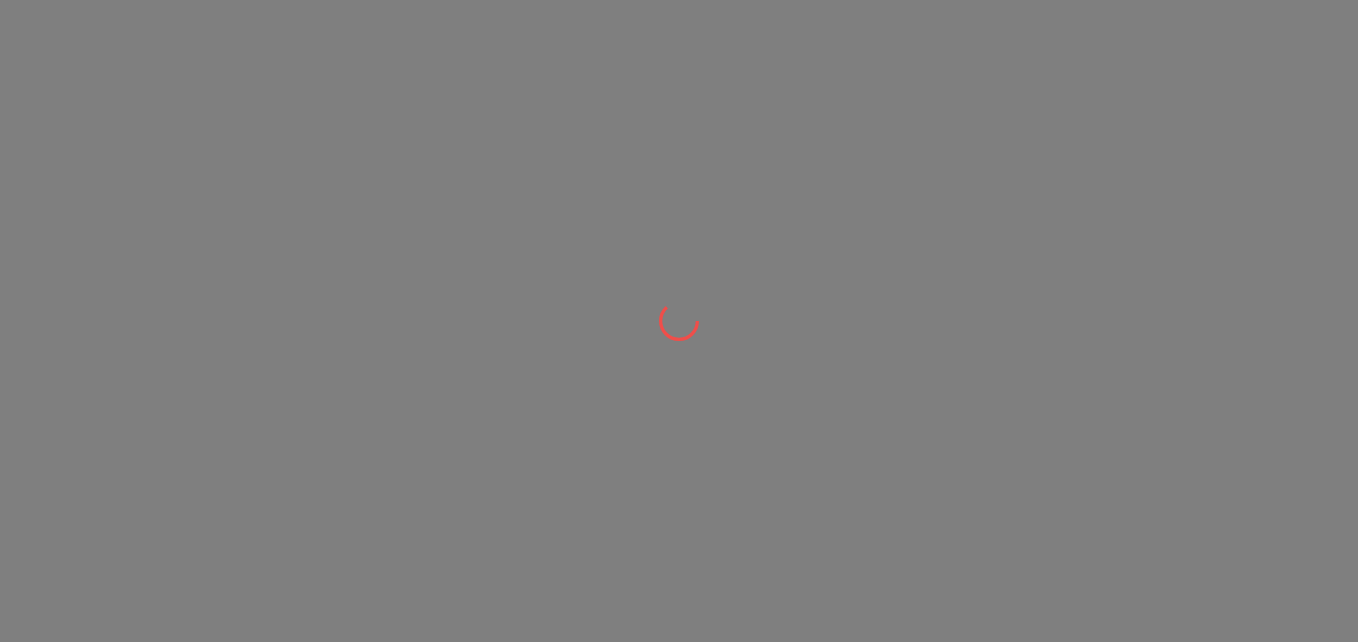 scroll, scrollTop: 0, scrollLeft: 0, axis: both 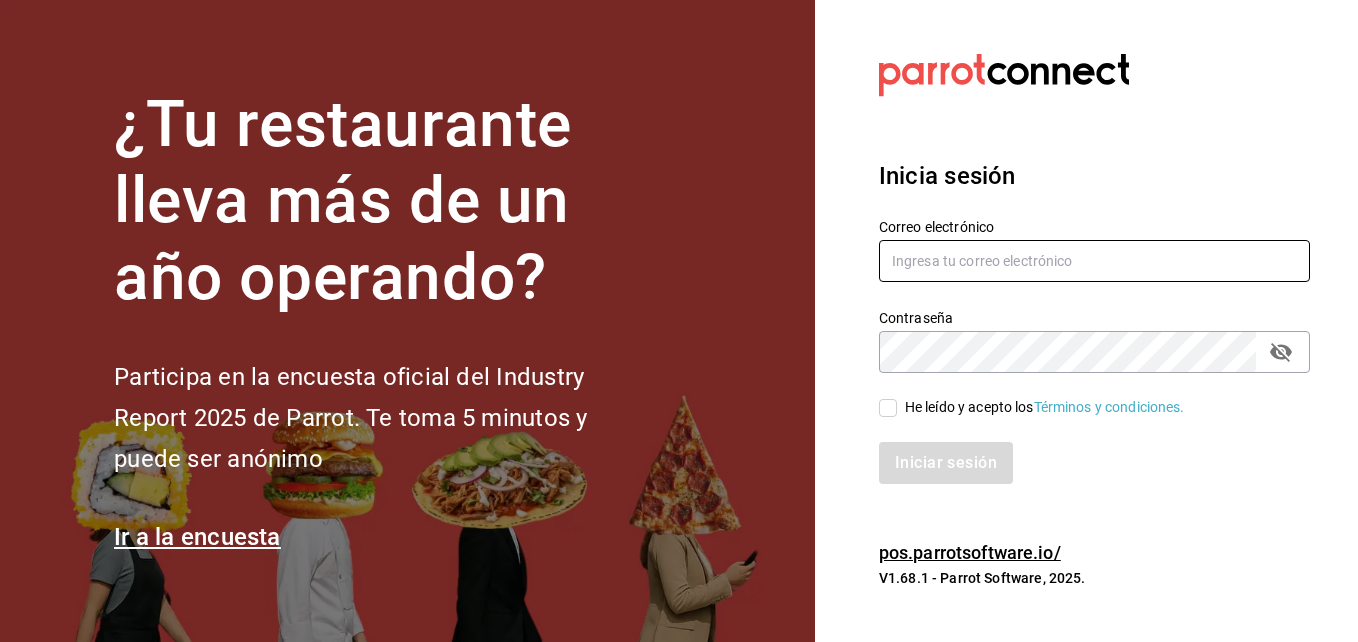 type on "alfredom@leva.mx" 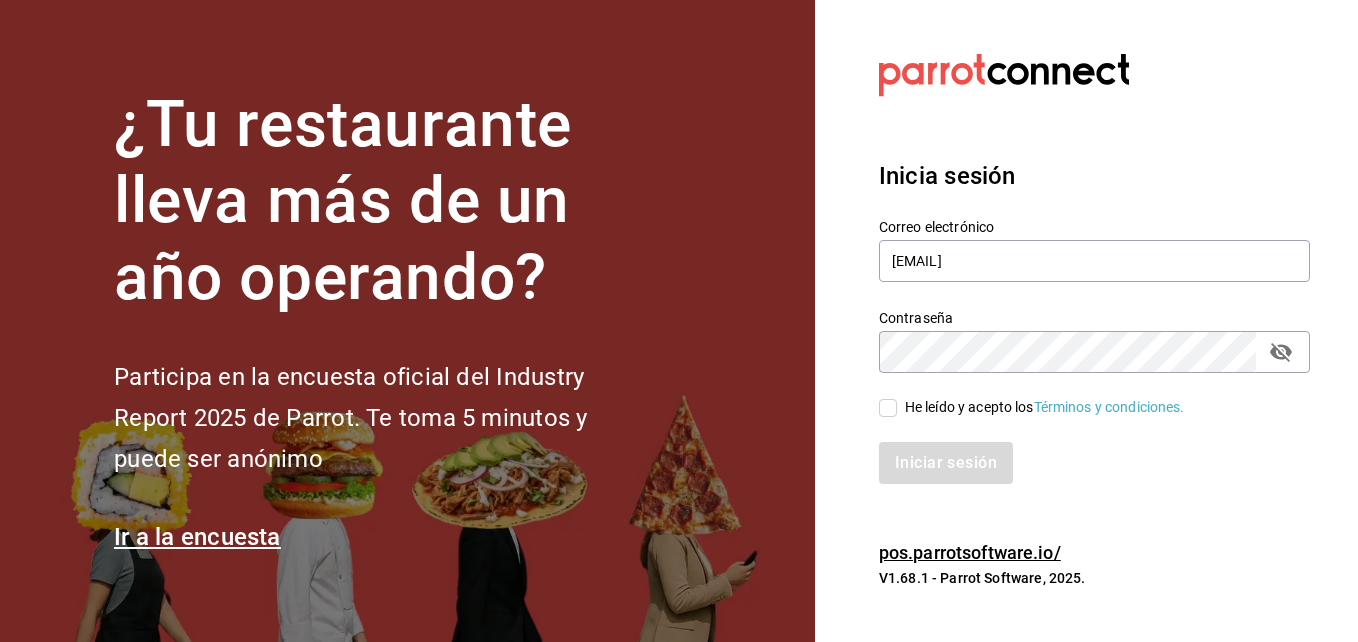 click on "He leído y acepto los  Términos y condiciones." at bounding box center (888, 408) 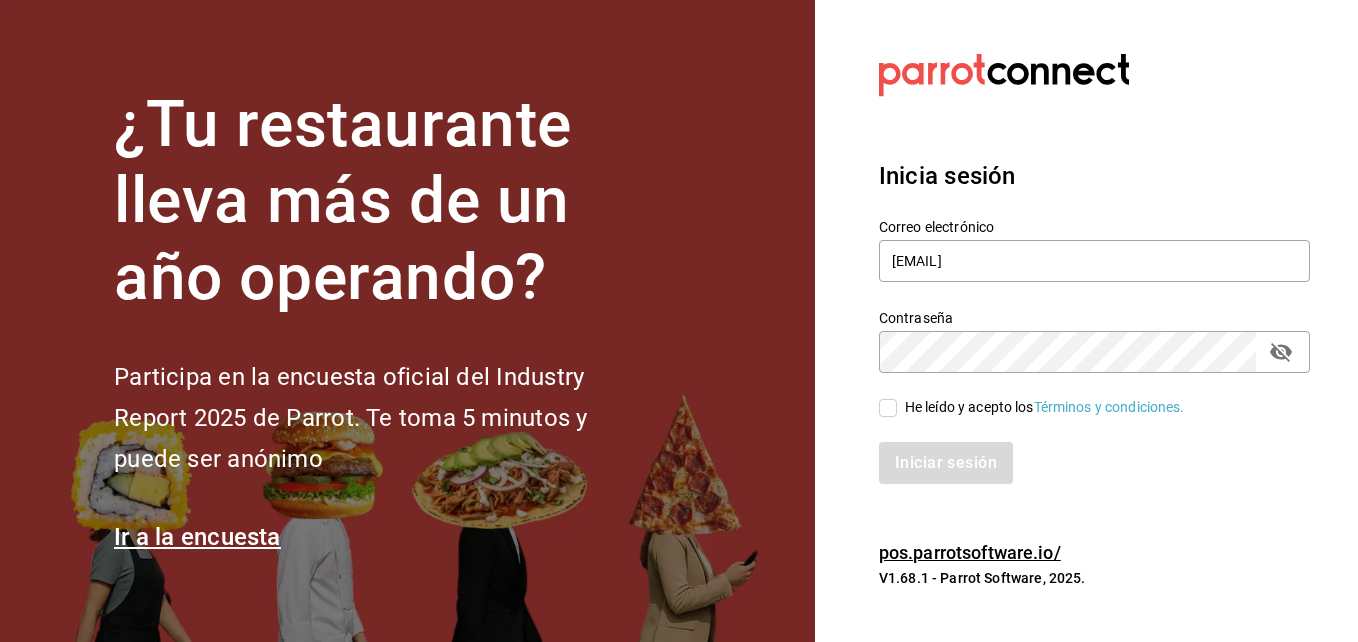 checkbox on "true" 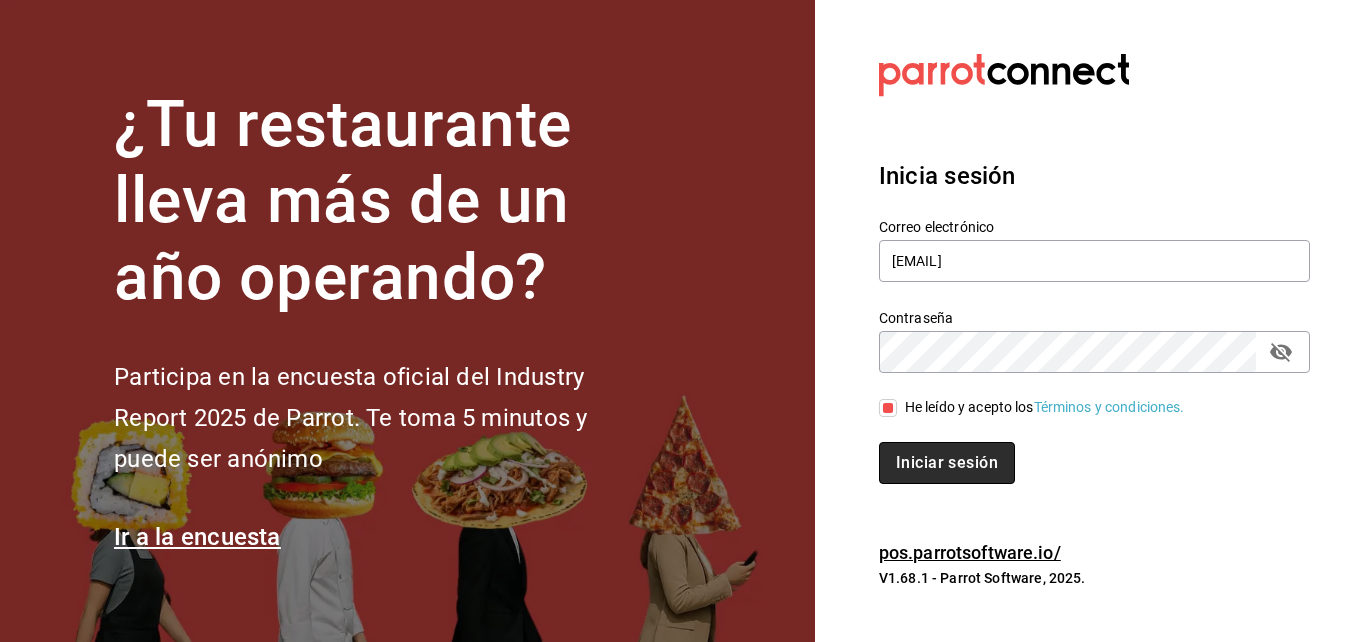 click on "Iniciar sesión" at bounding box center (947, 463) 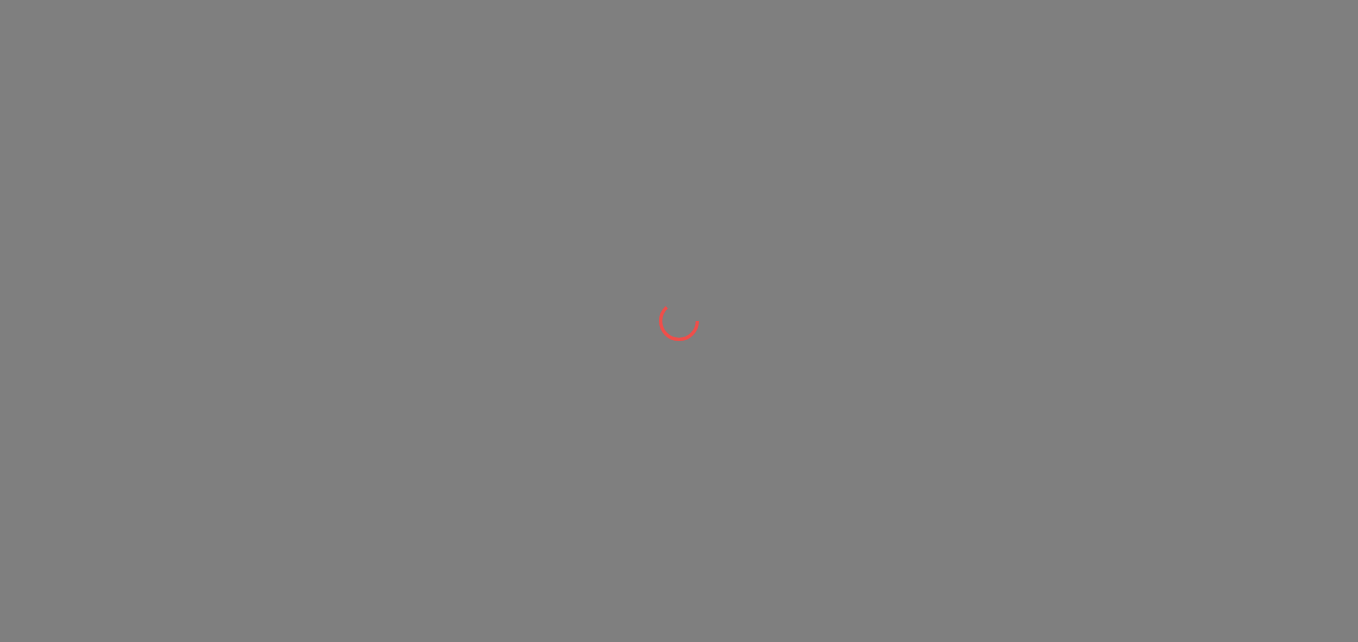 scroll, scrollTop: 0, scrollLeft: 0, axis: both 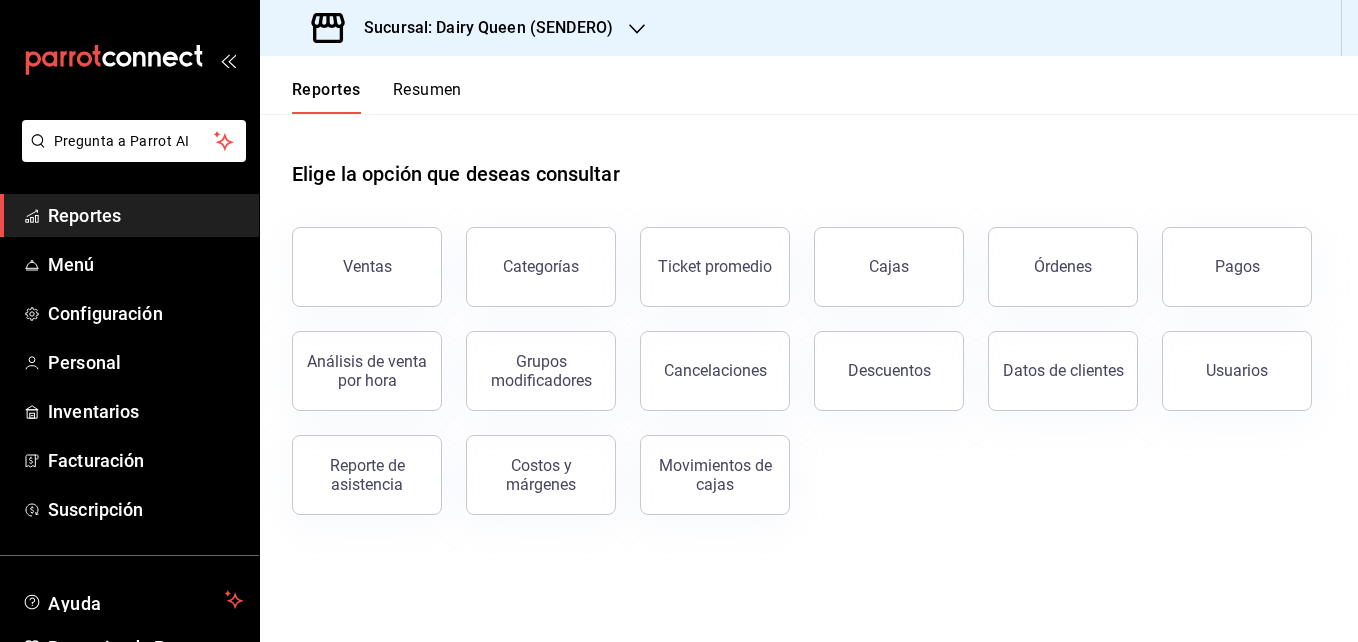 click 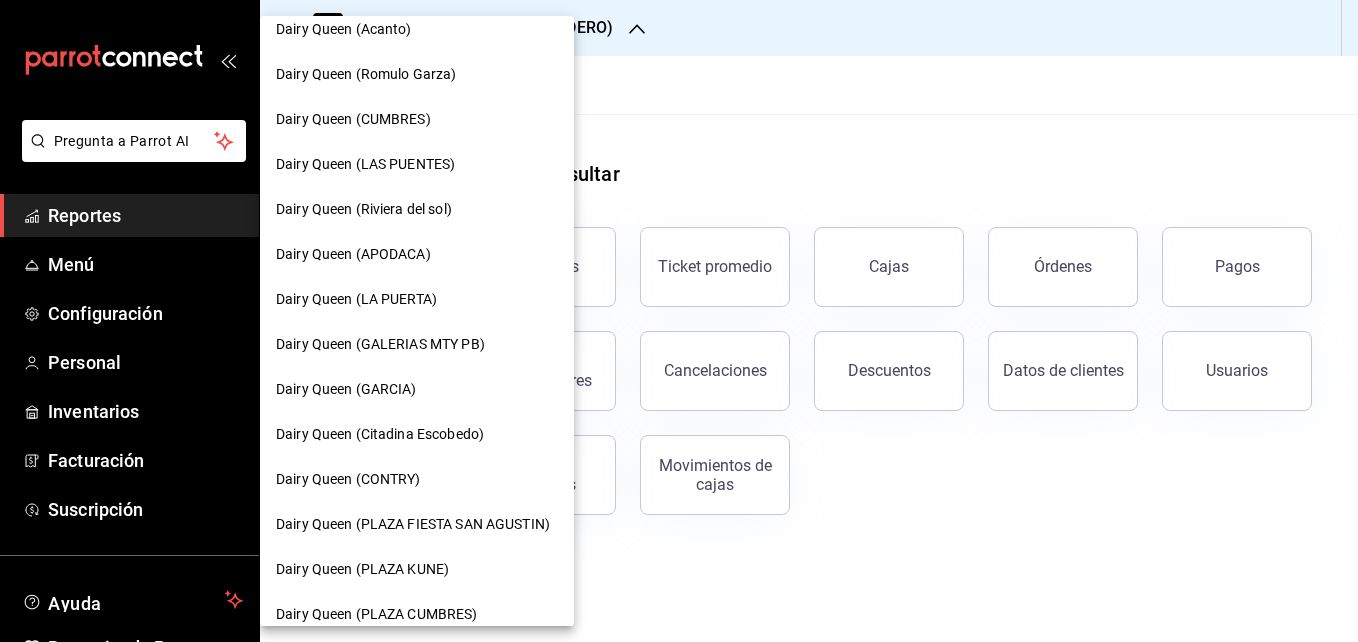 scroll, scrollTop: 515, scrollLeft: 0, axis: vertical 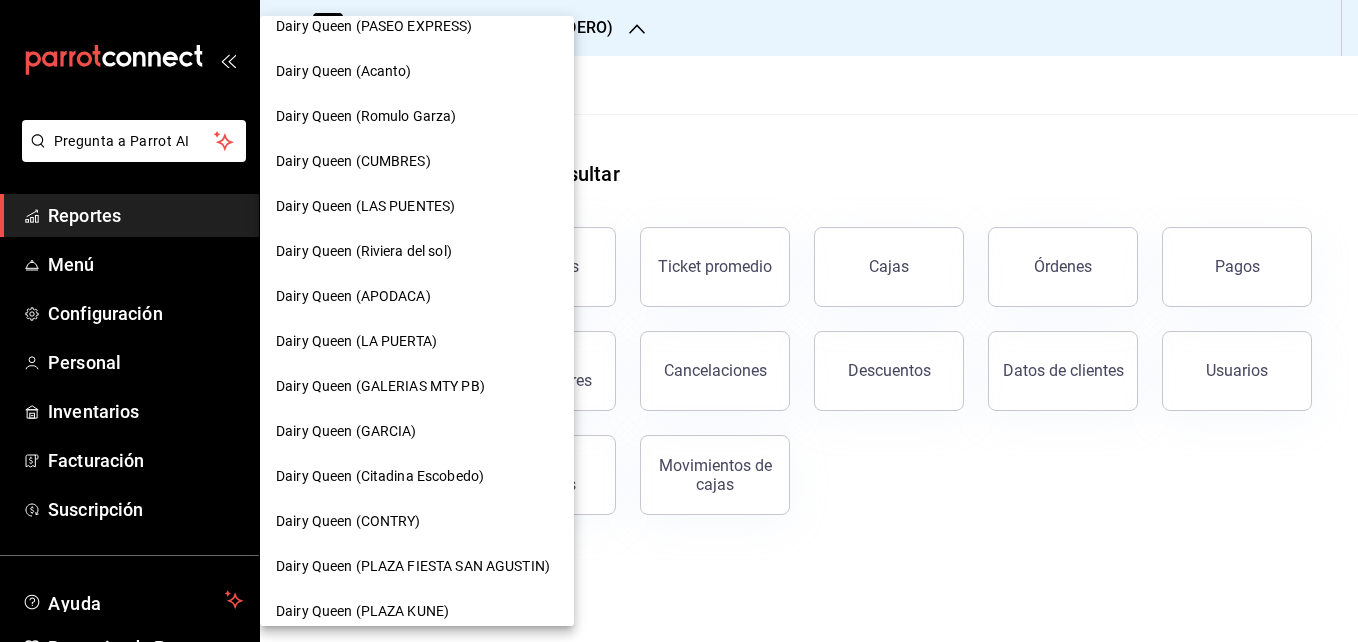 click on "Dairy Queen (LAS PUENTES)" at bounding box center (365, 206) 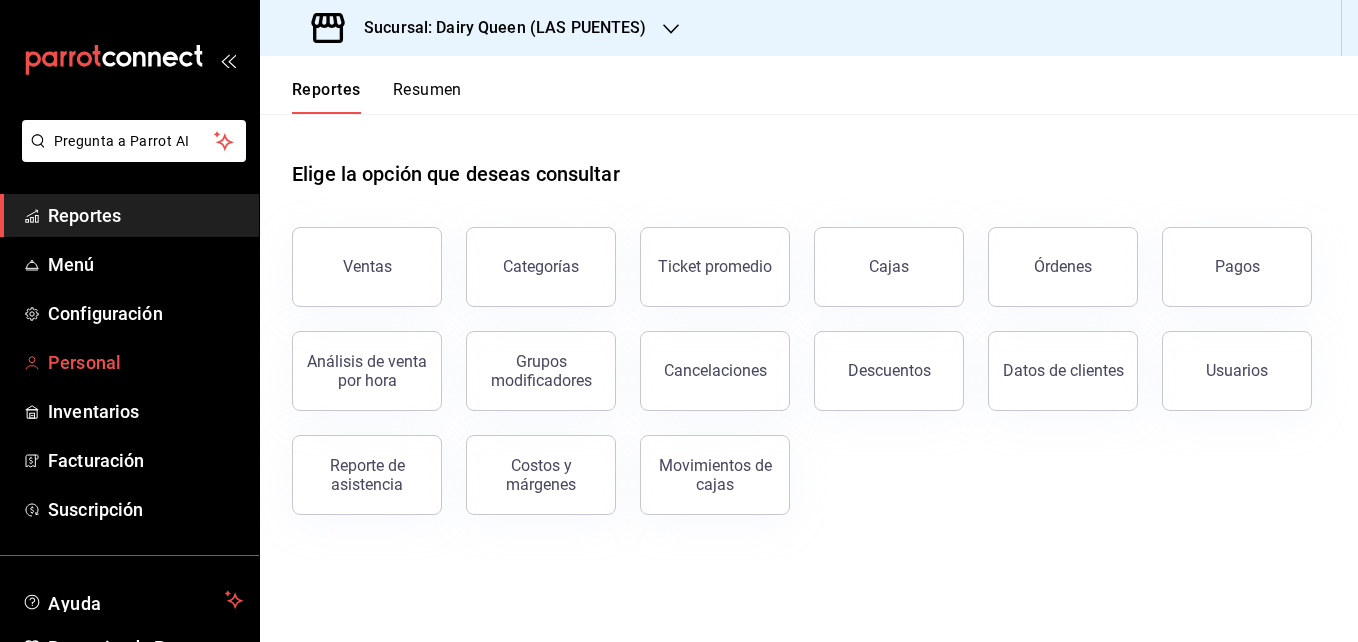 click on "Personal" at bounding box center (145, 362) 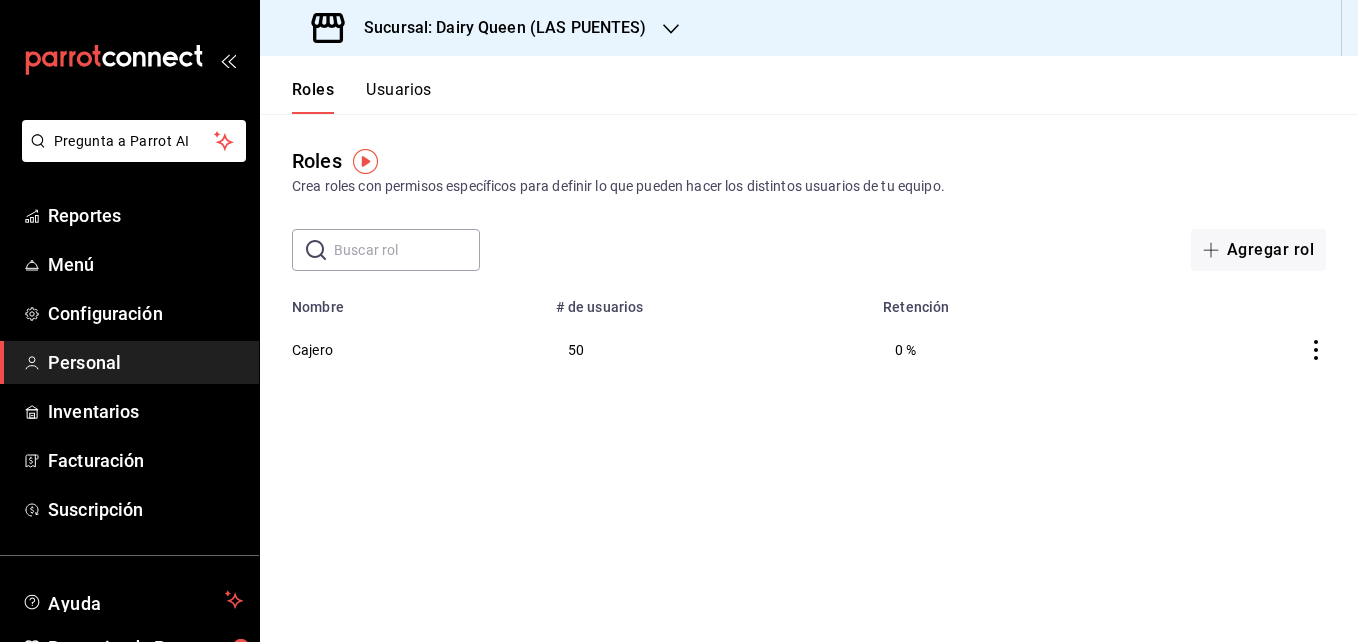 click on "Usuarios" at bounding box center (399, 97) 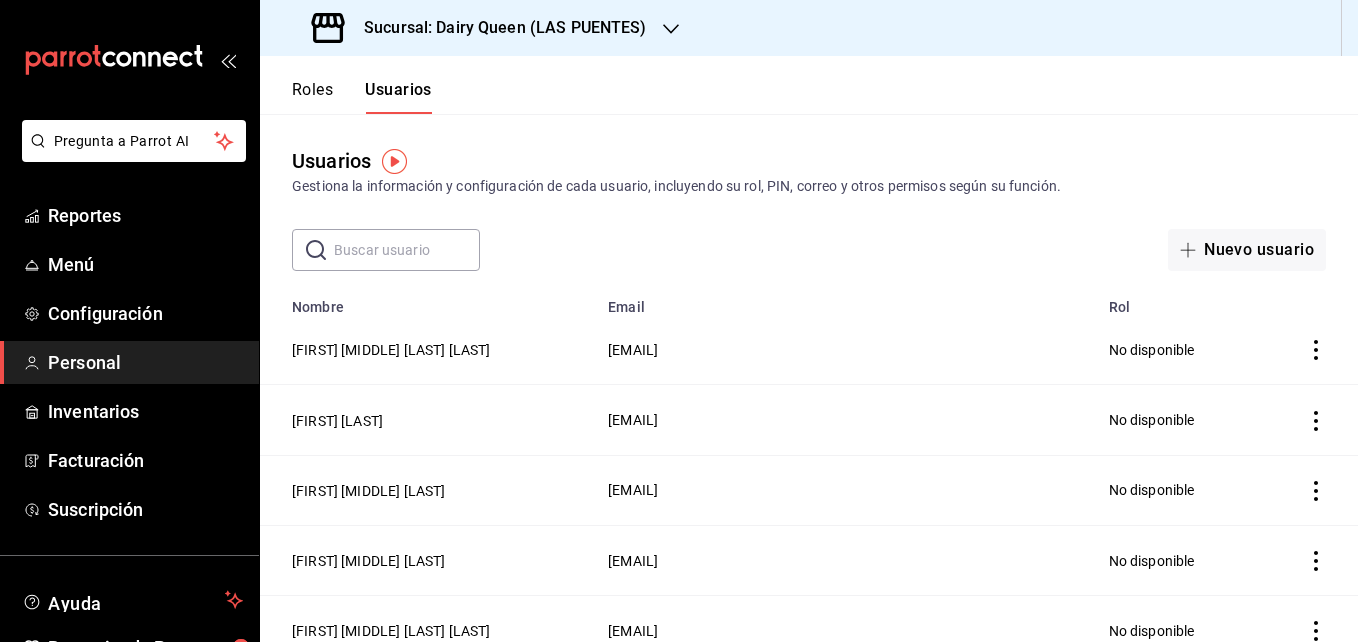 click at bounding box center (407, 250) 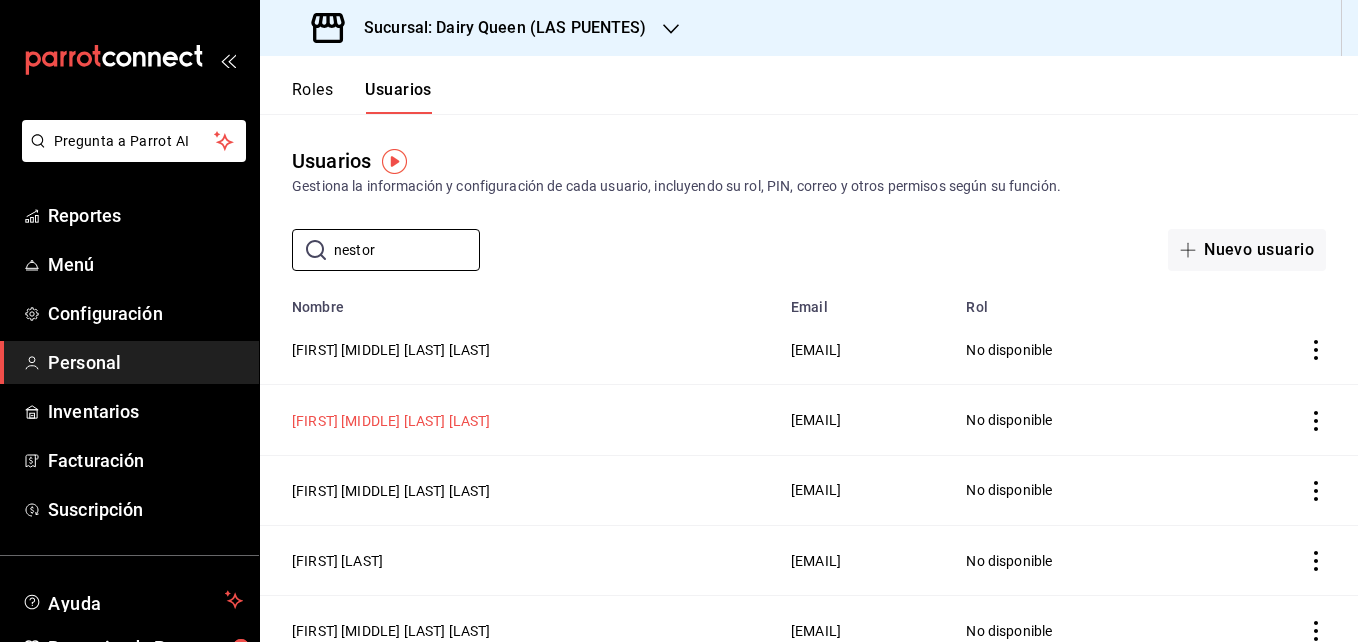 type on "nestor" 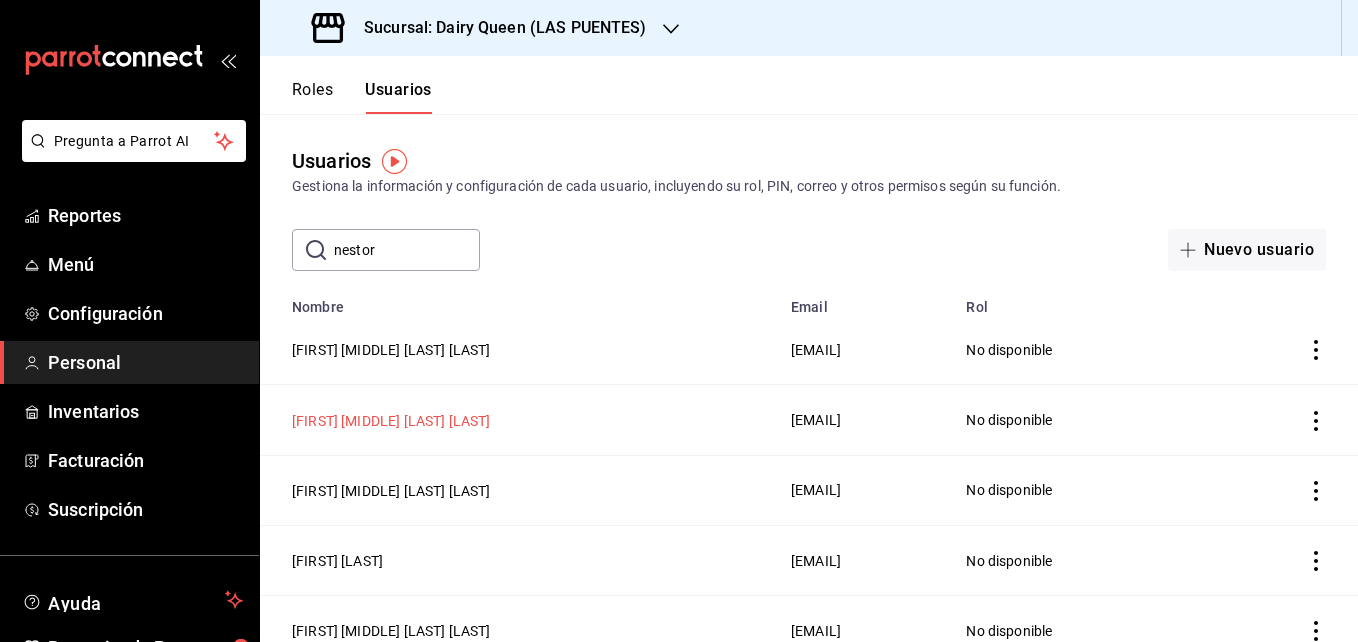 click on "[FIRST] [MIDDLE] [LAST] [LAST]" at bounding box center (391, 421) 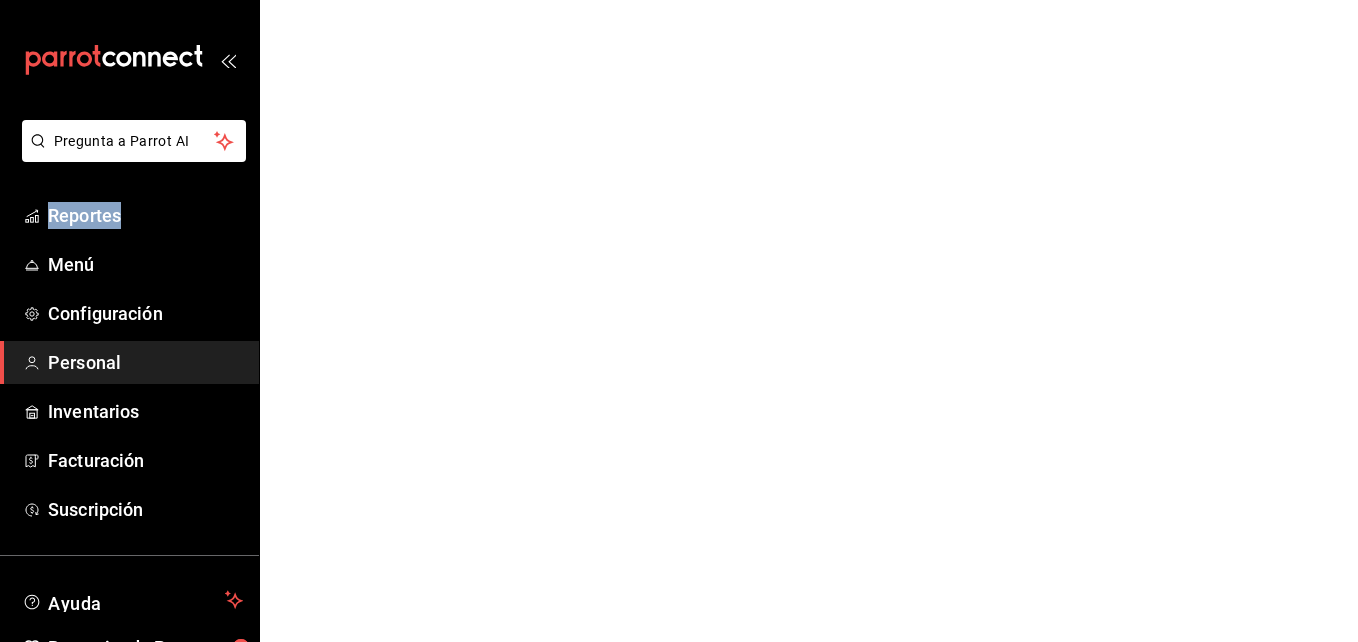 click on "Pregunta a Parrot AI Reportes   Menú   Configuración   Personal   Inventarios   Facturación   Suscripción   Ayuda Recomienda Parrot   [FIRST] [LAST] [LAST]   Sugerir nueva función   GANA 1 MES GRATIS EN TU SUSCRIPCIÓN AQUÍ ¿Recuerdas cómo empezó tu restaurante?
Hoy puedes ayudar a un colega a tener el mismo cambio que tú viviste.
Recomienda Parrot directamente desde tu Portal Administrador.
Es fácil y rápido.
🎁 Por cada restaurante que se una, ganas 1 mes gratis. Ver video tutorial Ir a video Ver video tutorial Ir a video Pregunta a Parrot AI Reportes   Menú   Configuración   Personal   Inventarios   Facturación   Suscripción   Ayuda Recomienda Parrot   [FIRST] [LAST] [LAST]   Sugerir nueva función   Visitar centro de ayuda ([PHONE]) [EMAIL] Visitar centro de ayuda ([PHONE]) [EMAIL]" at bounding box center (679, 0) 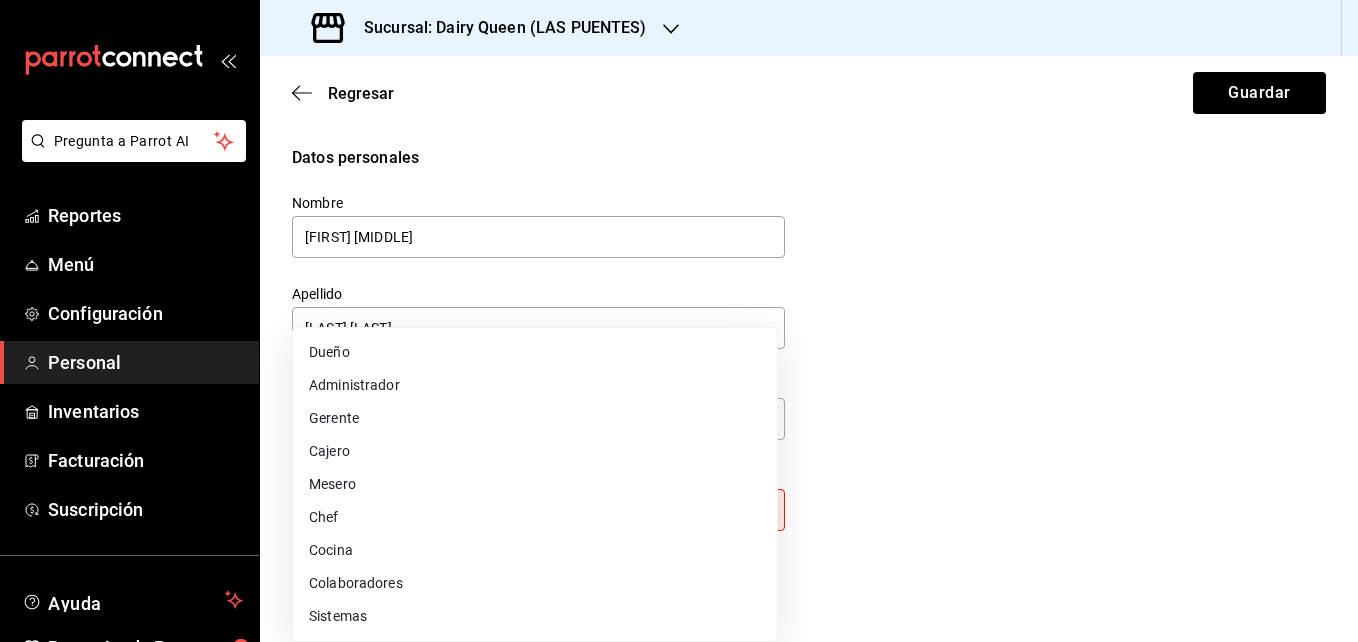 click on "Pregunta a Parrot AI Reportes   Menú   Configuración   Personal   Inventarios   Facturación   Suscripción   Ayuda Recomienda Parrot   [FIRST] [LAST] [LAST]   Sugerir nueva función   Sucursal: Dairy Queen (LAS PUENTES) Regresar Guardar Datos personales Nombre [FIRST] [MIDDLE] Apellido [LAST] [LAST] Número celular (opcional) [PHONE] Perfil que desempeña Sin definir Este campo es requerido. Elige una opción. Accesos Selecciona a que plataformas tendrá acceso este usuario. Administrador Web Posibilidad de iniciar sesión en la oficina administrativa de un restaurante.  Acceso al Punto de venta Posibilidad de autenticarse en el POS mediante PIN.  Iniciar sesión en terminal (correo electrónico o QR) Los usuarios podrán iniciar sesión y aceptar términos y condiciones en la terminal. Acceso uso de terminal Los usuarios podrán acceder y utilizar la terminal para visualizar y procesar pagos de sus órdenes. Correo electrónico Se volverá obligatorio al tener ciertos accesos activados. PIN" at bounding box center (679, 321) 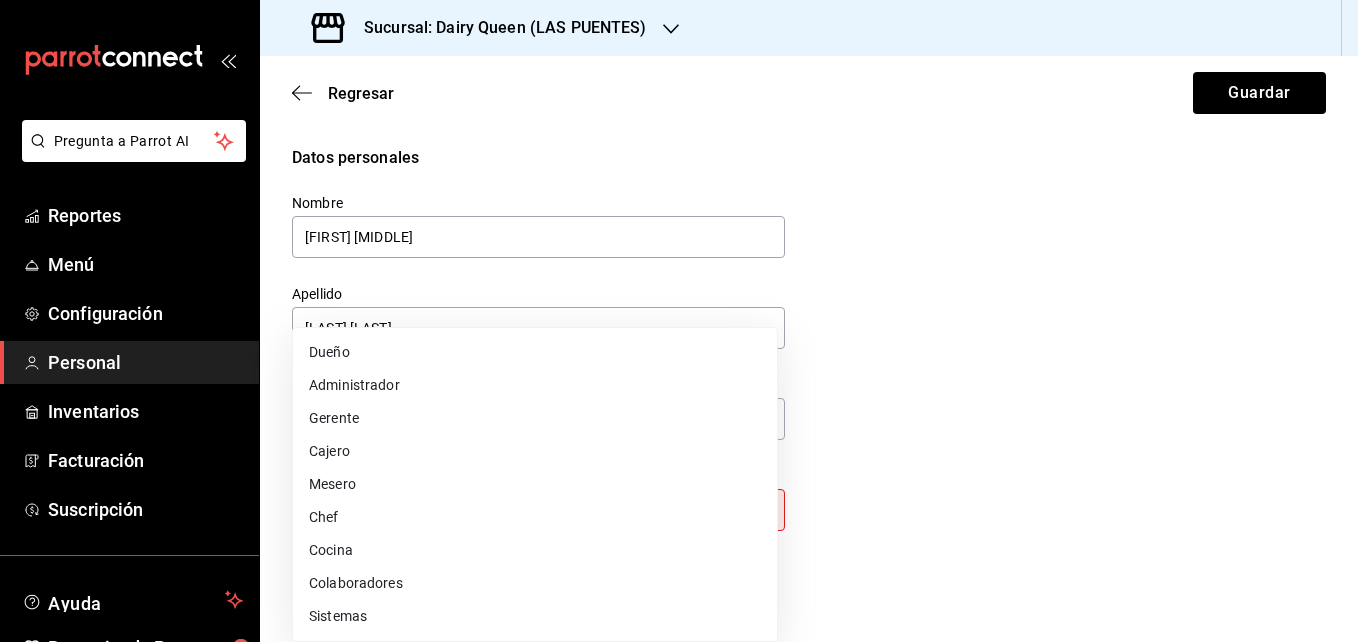 click on "Gerente" at bounding box center [535, 418] 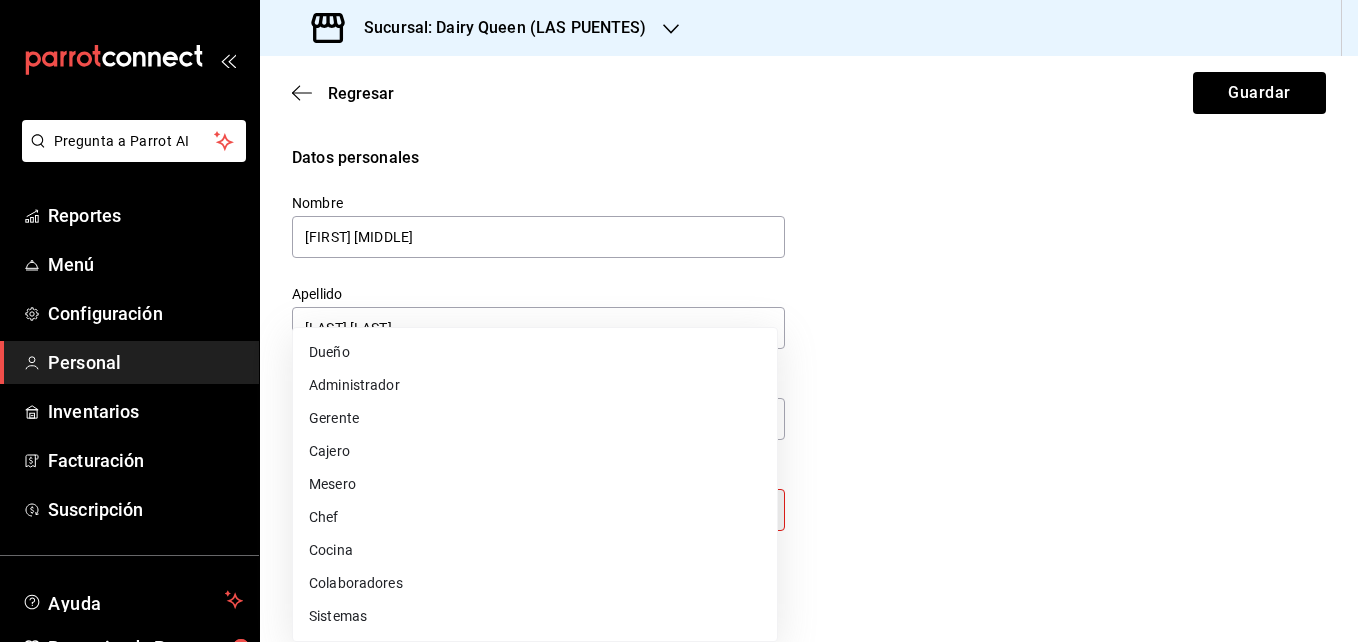 type on "MANAGER" 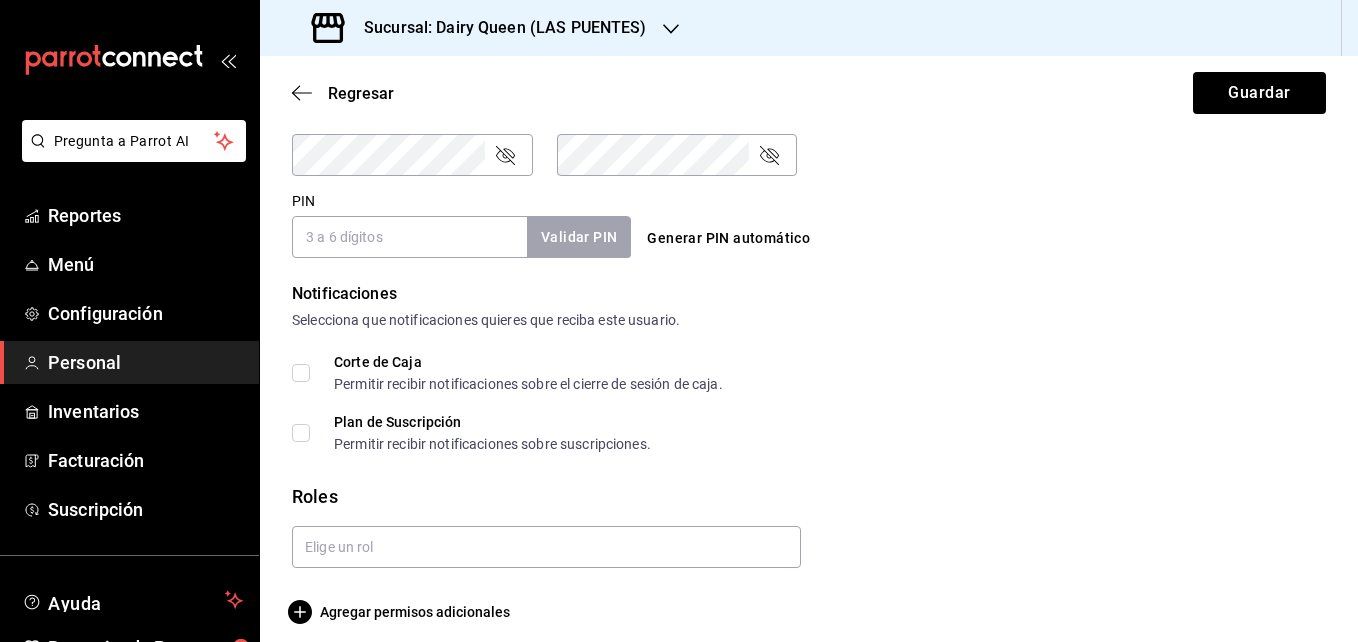 scroll, scrollTop: 896, scrollLeft: 0, axis: vertical 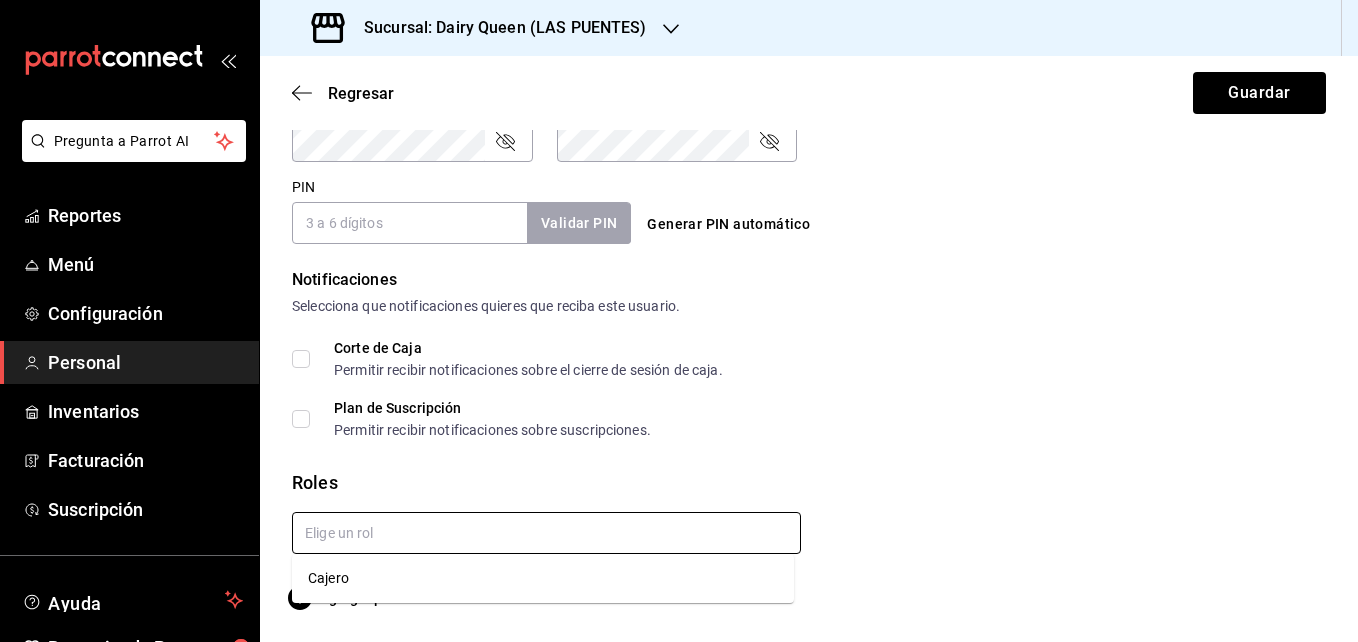 click at bounding box center [546, 533] 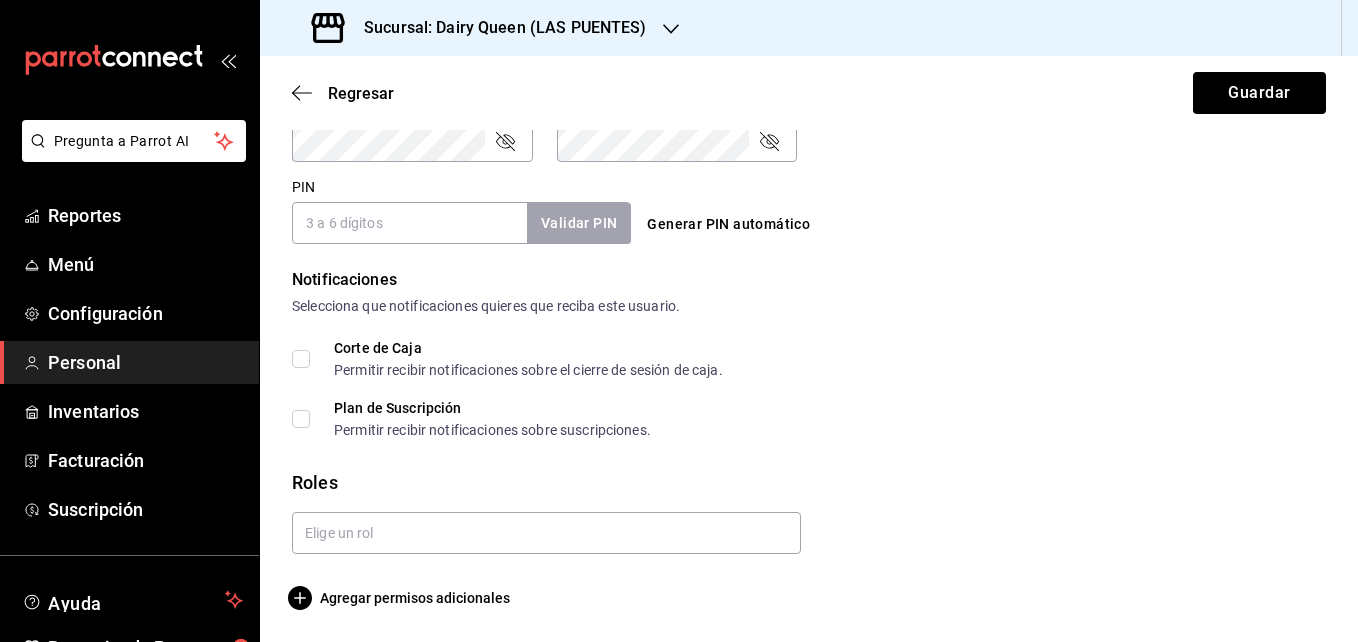 click on "Plan de Suscripción Permitir recibir notificaciones sobre suscripciones." at bounding box center (809, 419) 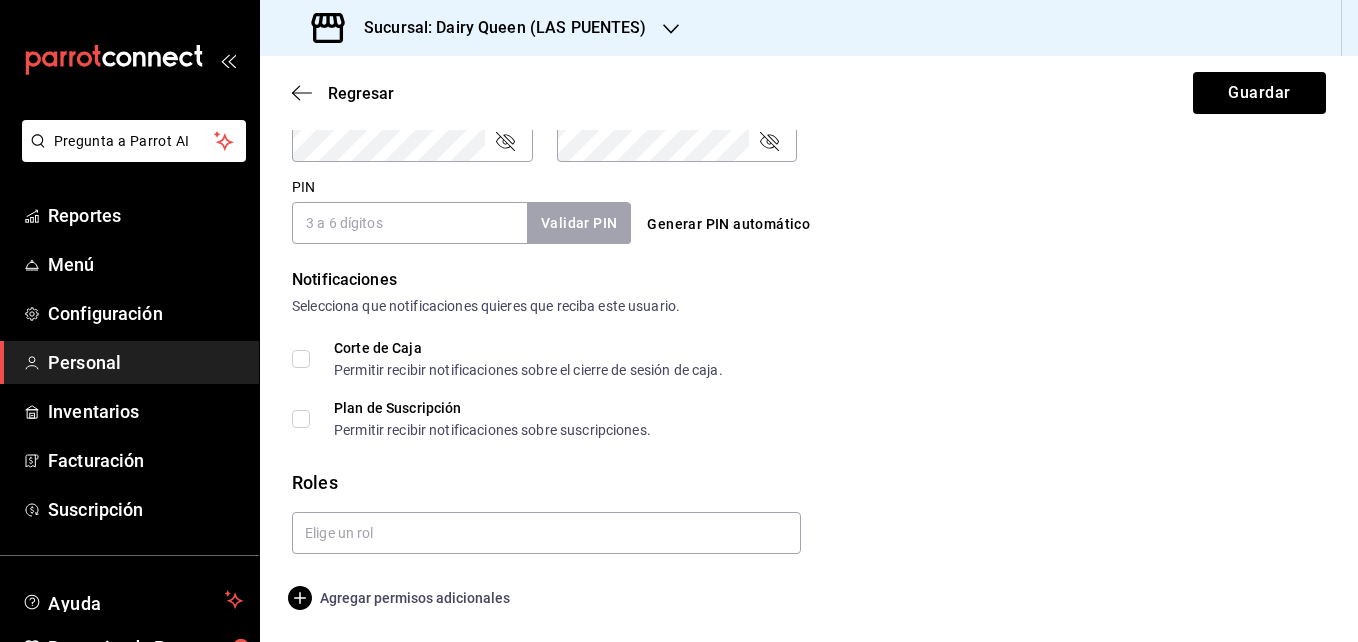 click on "Agregar permisos adicionales" at bounding box center [401, 598] 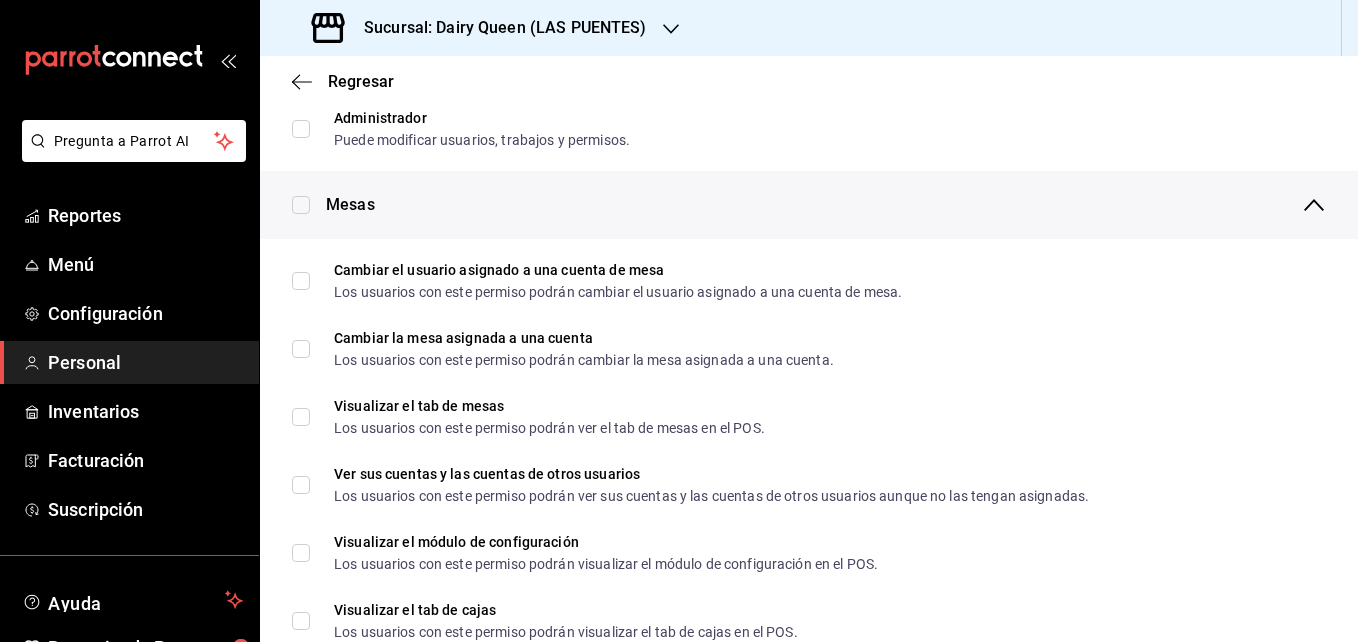 scroll, scrollTop: 31, scrollLeft: 0, axis: vertical 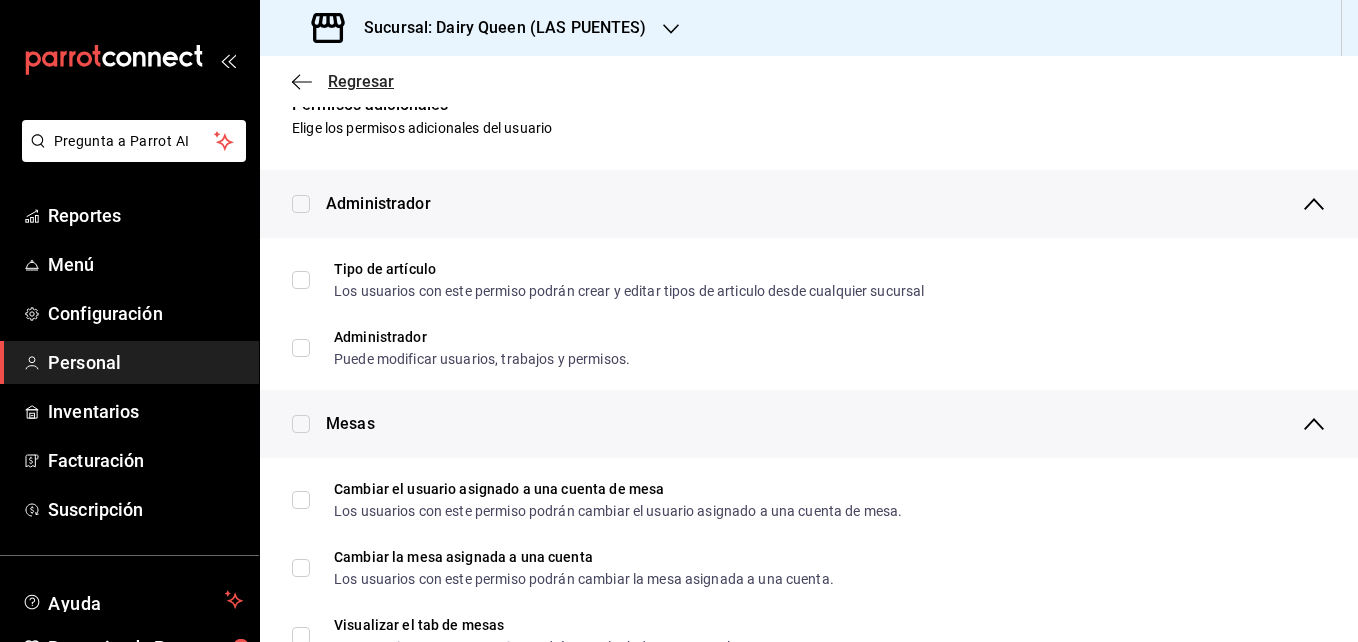 click 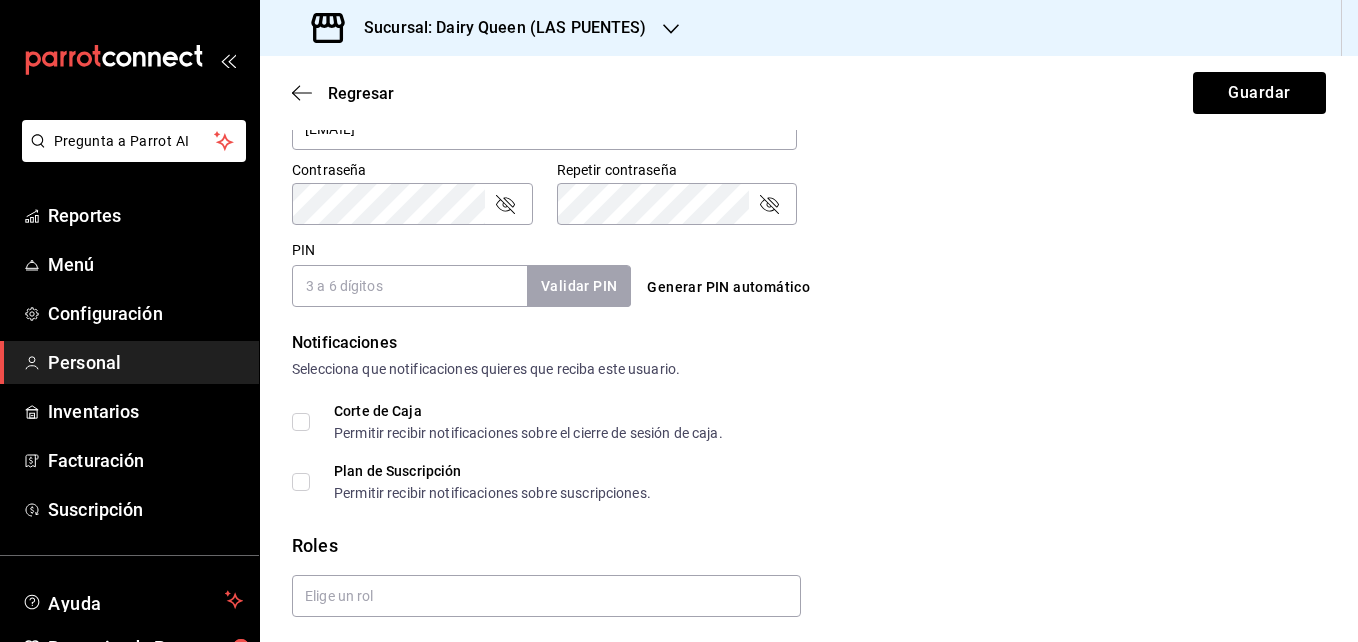 scroll, scrollTop: 885, scrollLeft: 0, axis: vertical 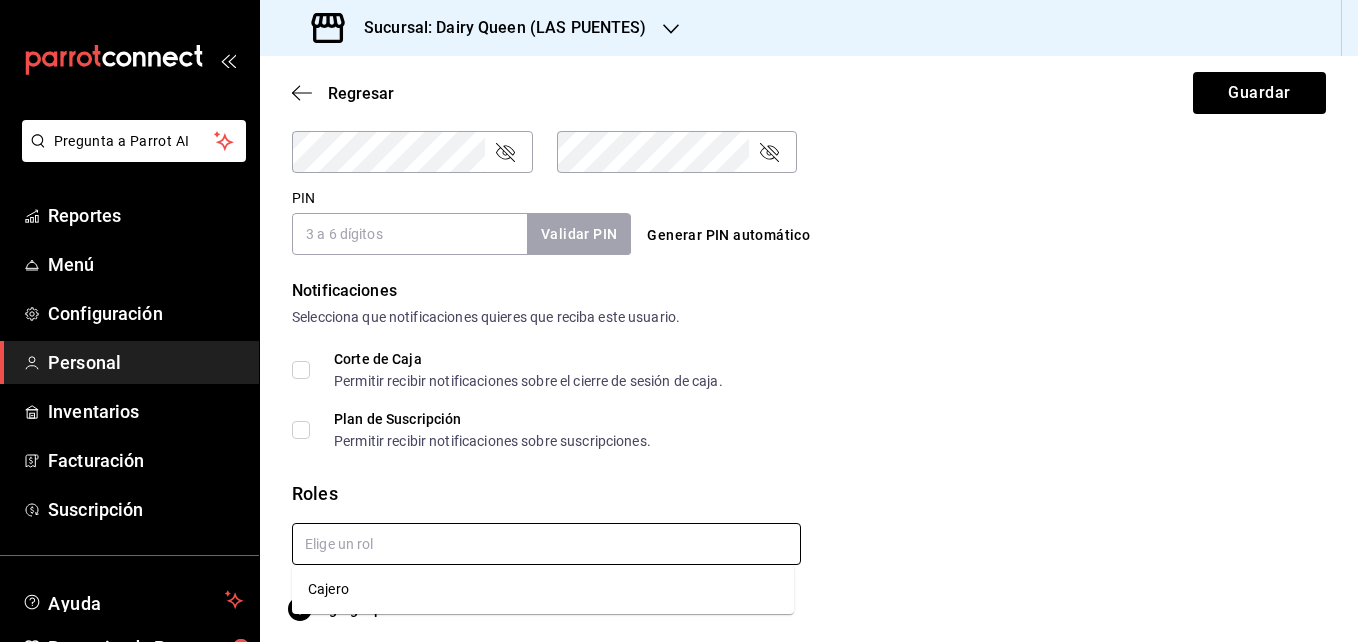 click at bounding box center (546, 544) 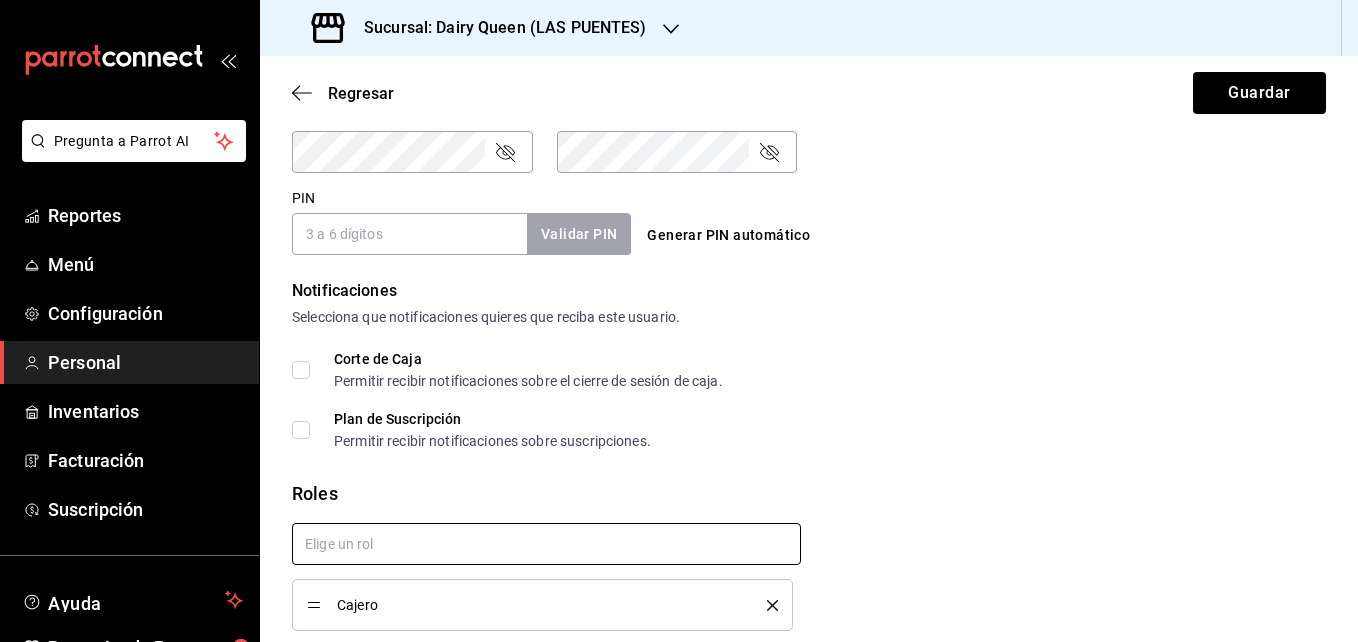 checkbox on "true" 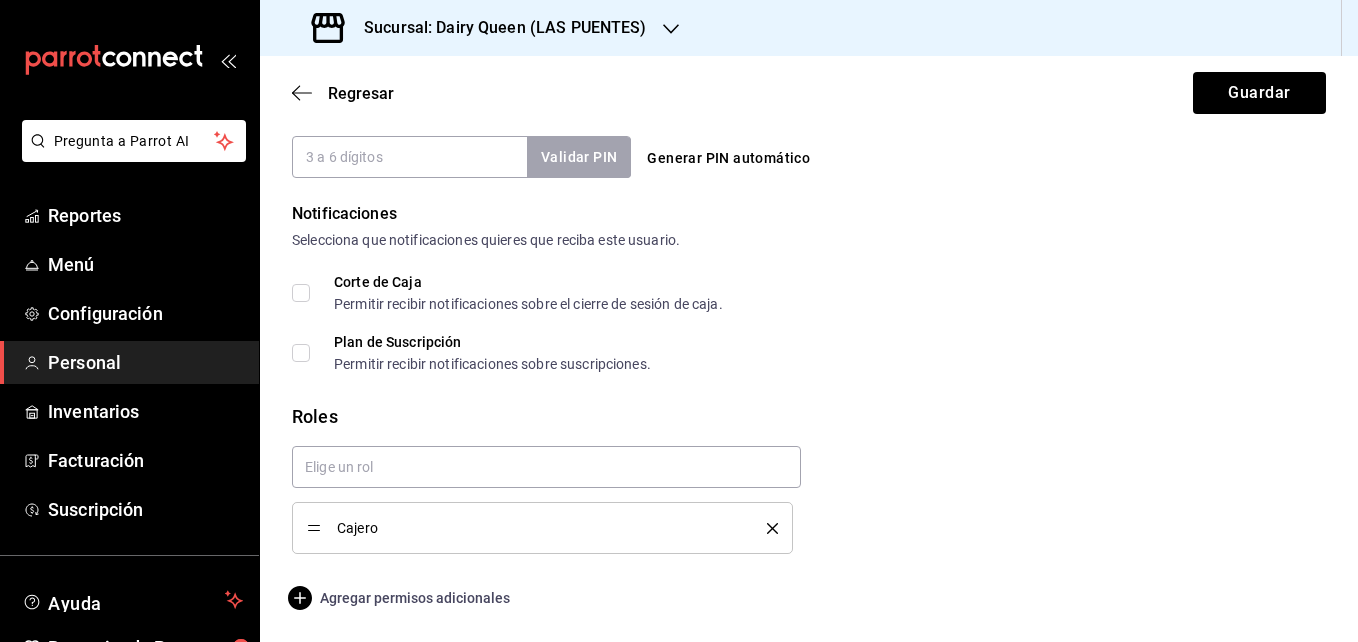 click on "Agregar permisos adicionales" at bounding box center (401, 598) 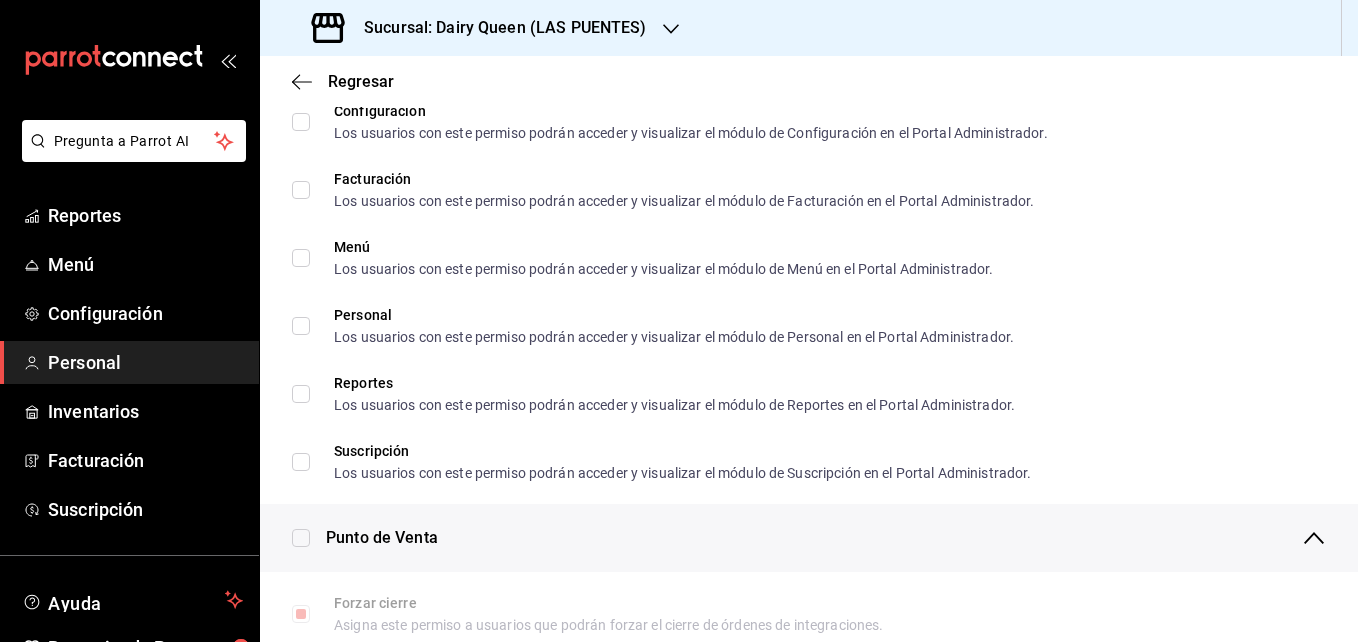 scroll, scrollTop: 1012, scrollLeft: 0, axis: vertical 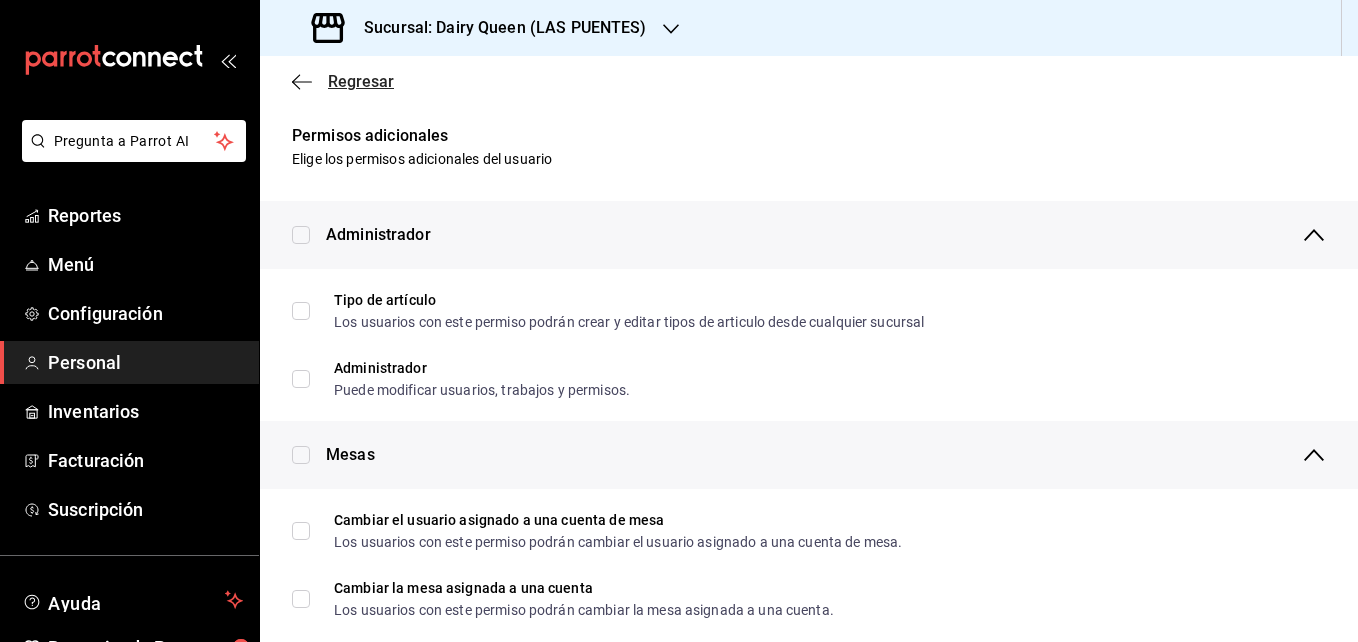 click 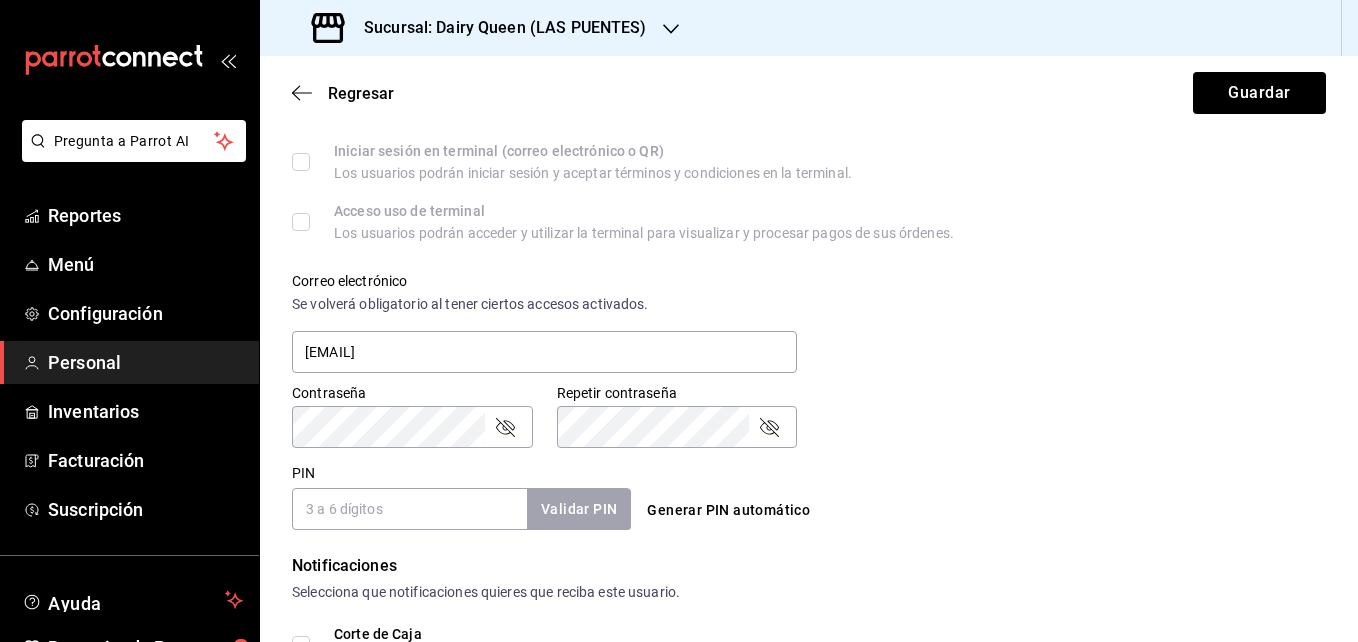 scroll, scrollTop: 647, scrollLeft: 0, axis: vertical 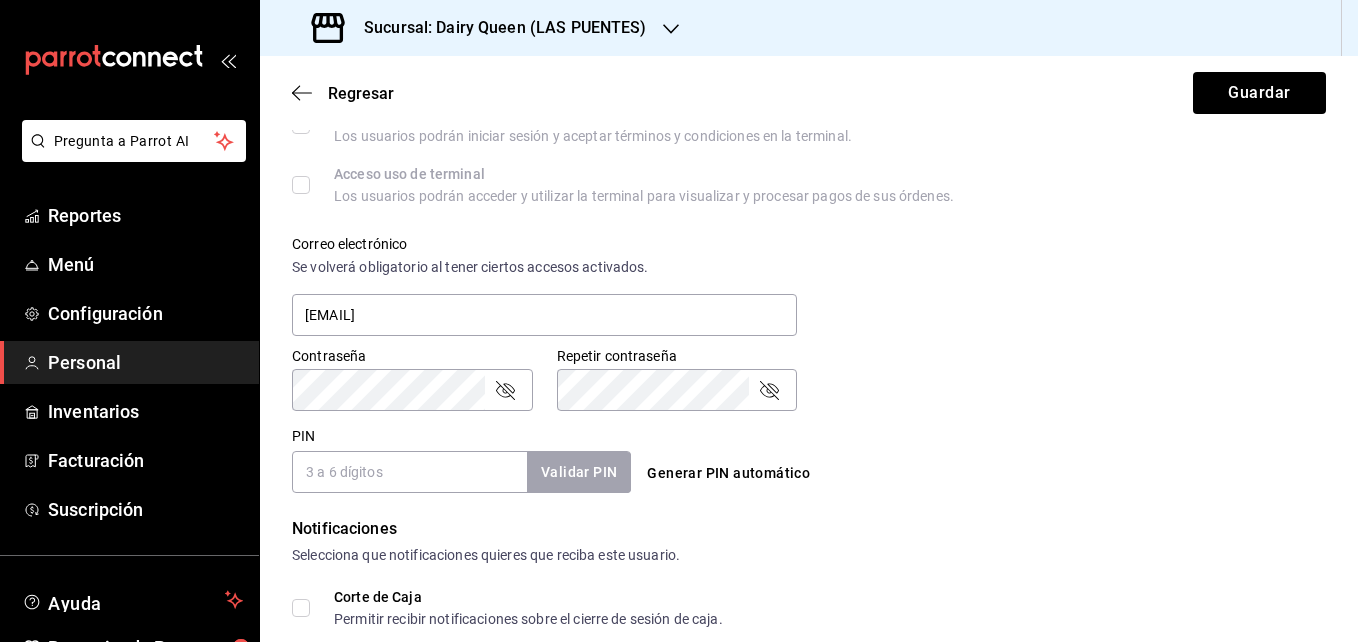 click on "PIN" at bounding box center [409, 472] 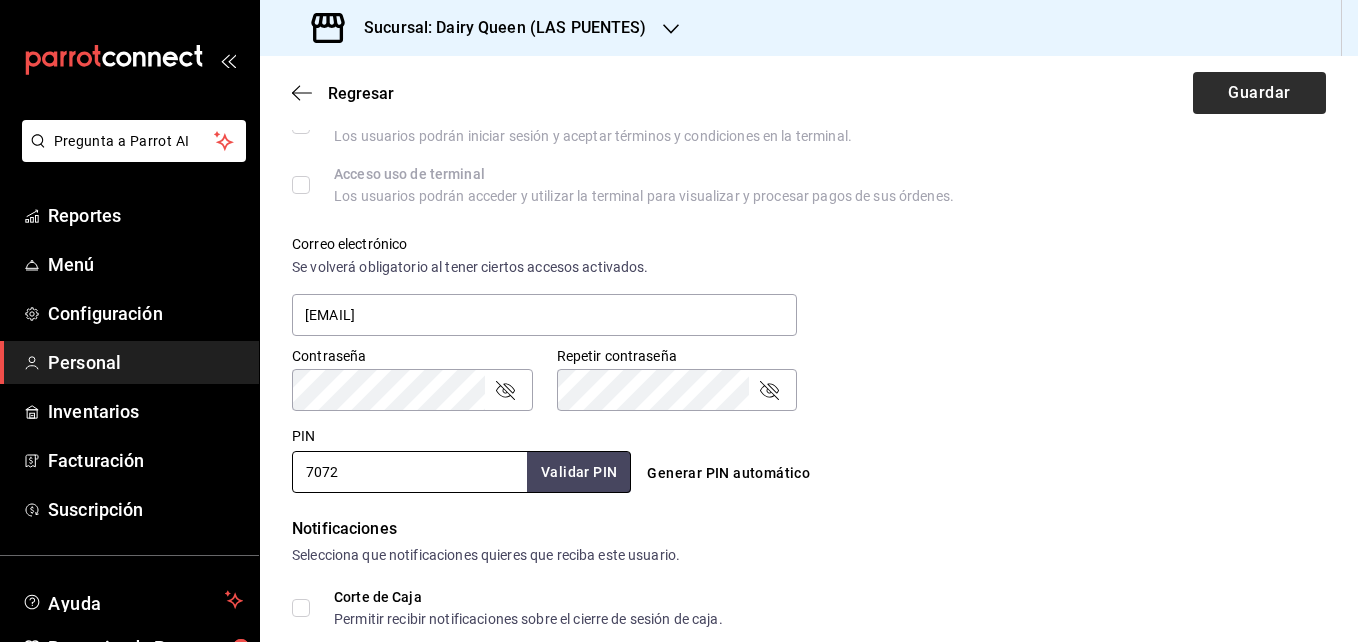 type on "7072" 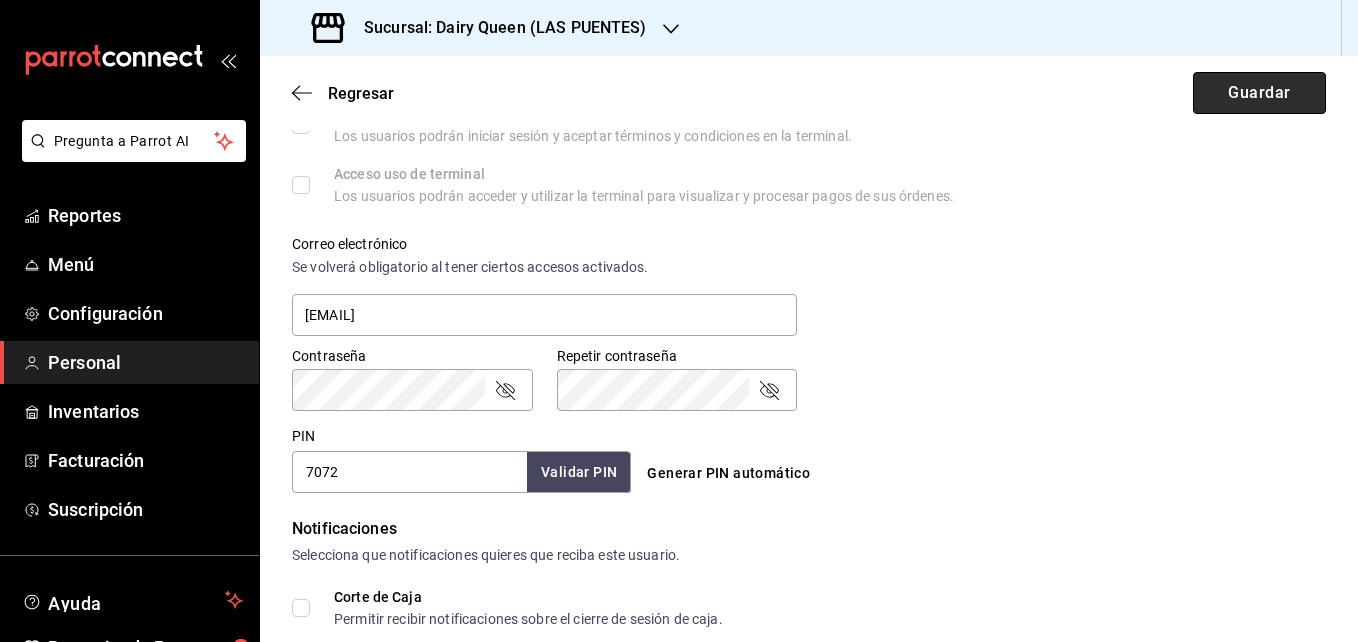 click on "Guardar" at bounding box center [1259, 93] 